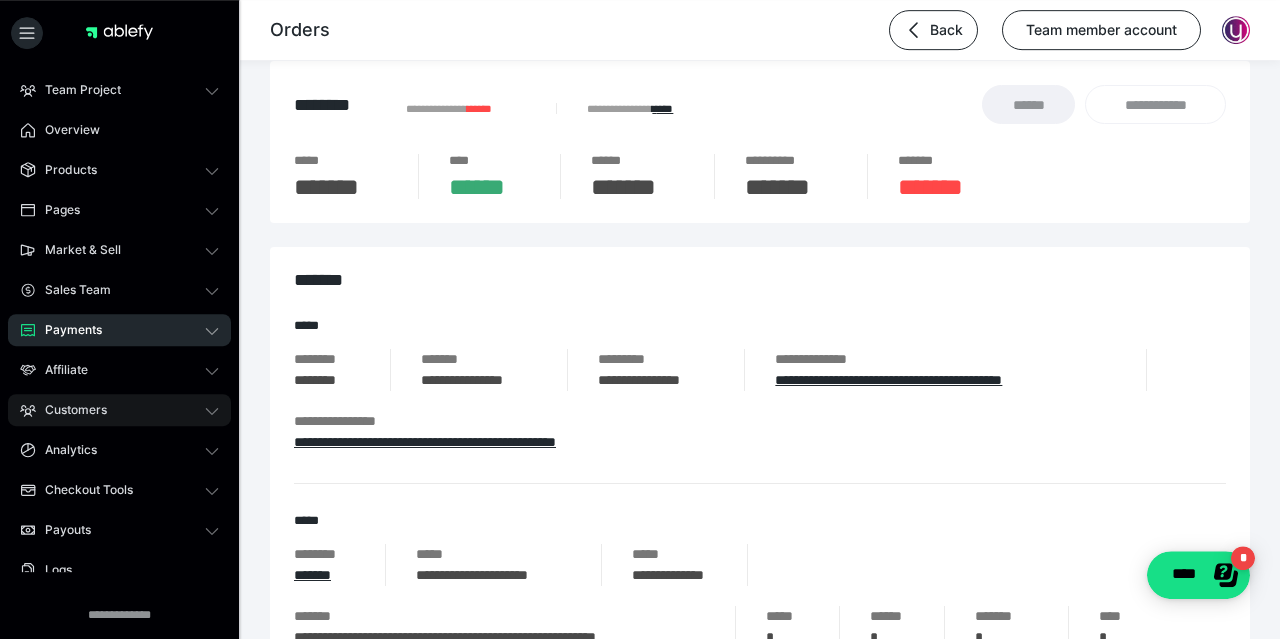 scroll, scrollTop: 0, scrollLeft: 0, axis: both 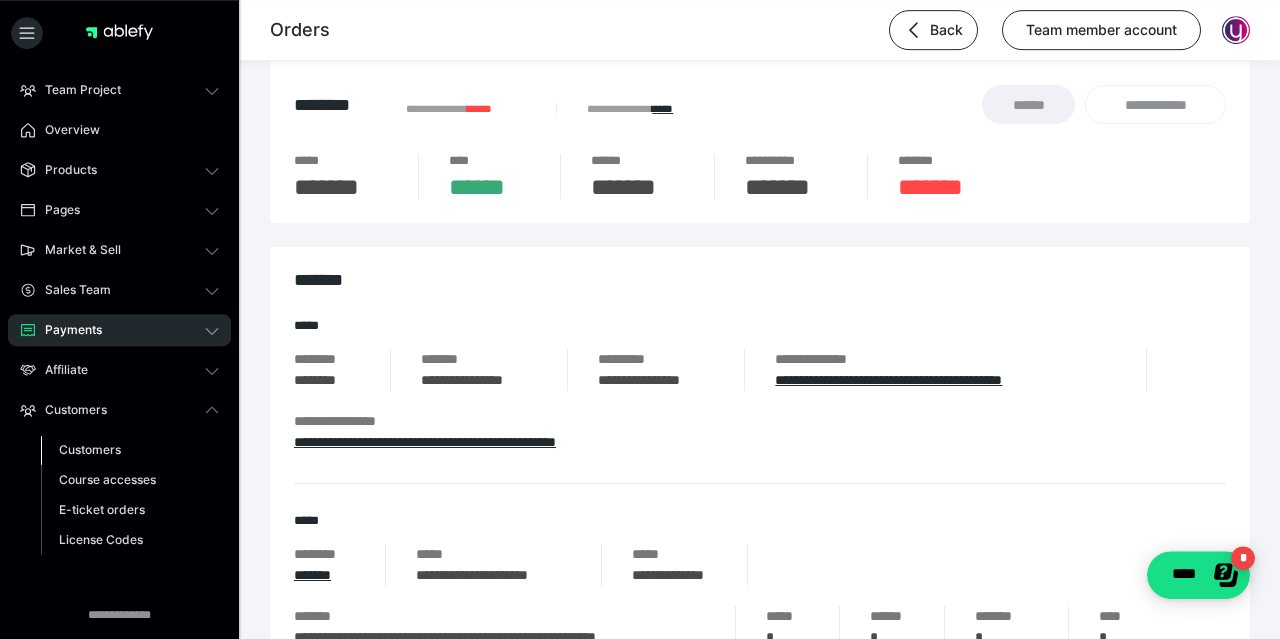 click on "Customers" at bounding box center [90, 449] 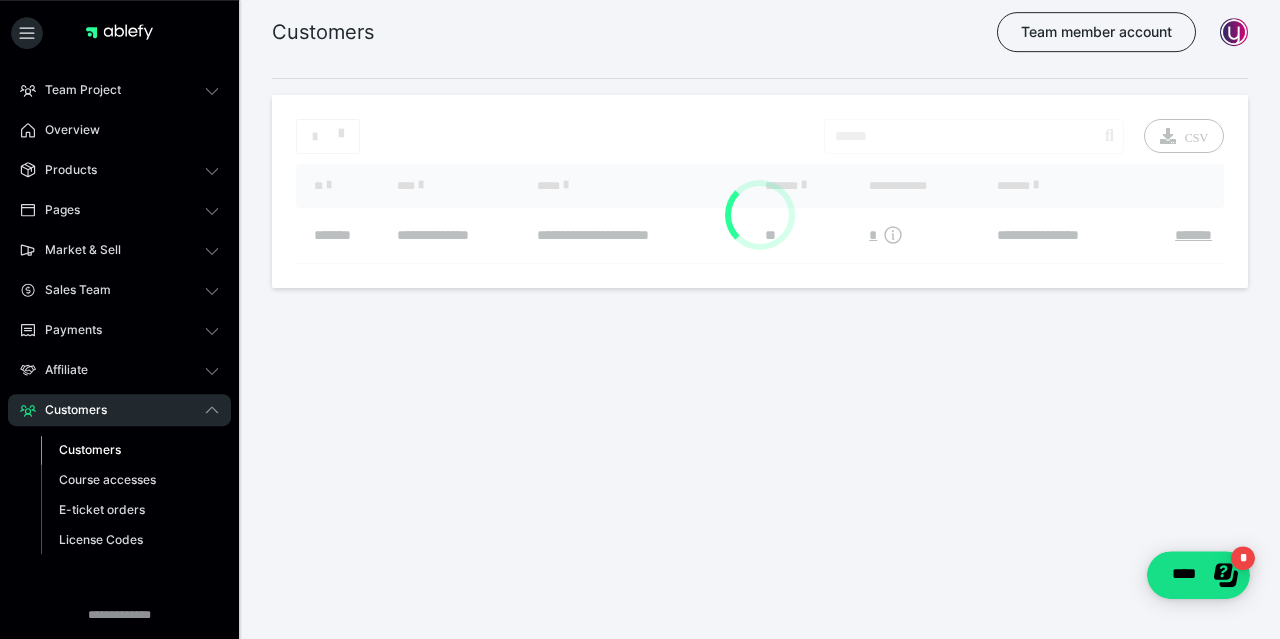 scroll, scrollTop: 0, scrollLeft: 0, axis: both 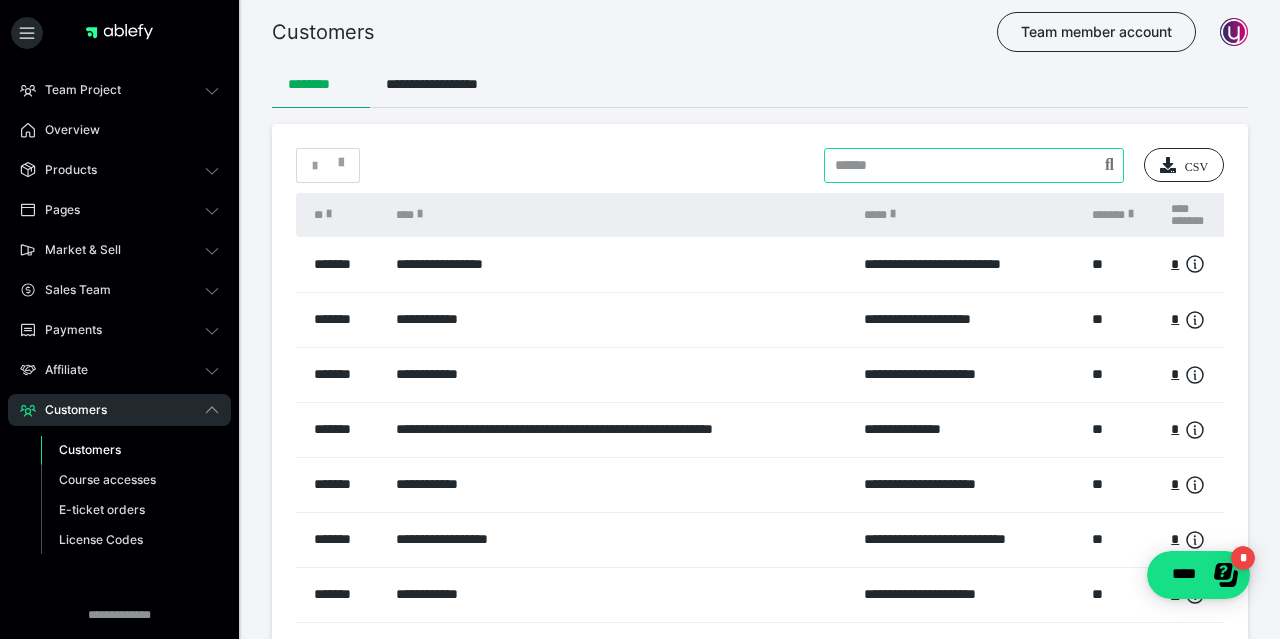 click at bounding box center (974, 165) 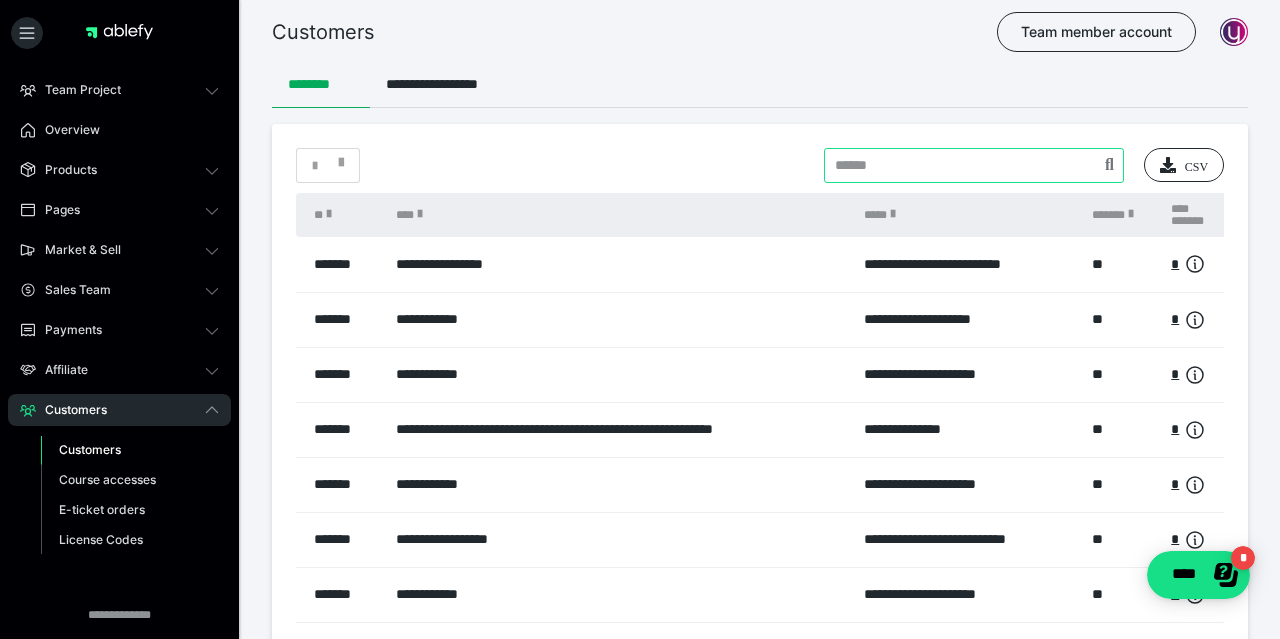 paste on "**********" 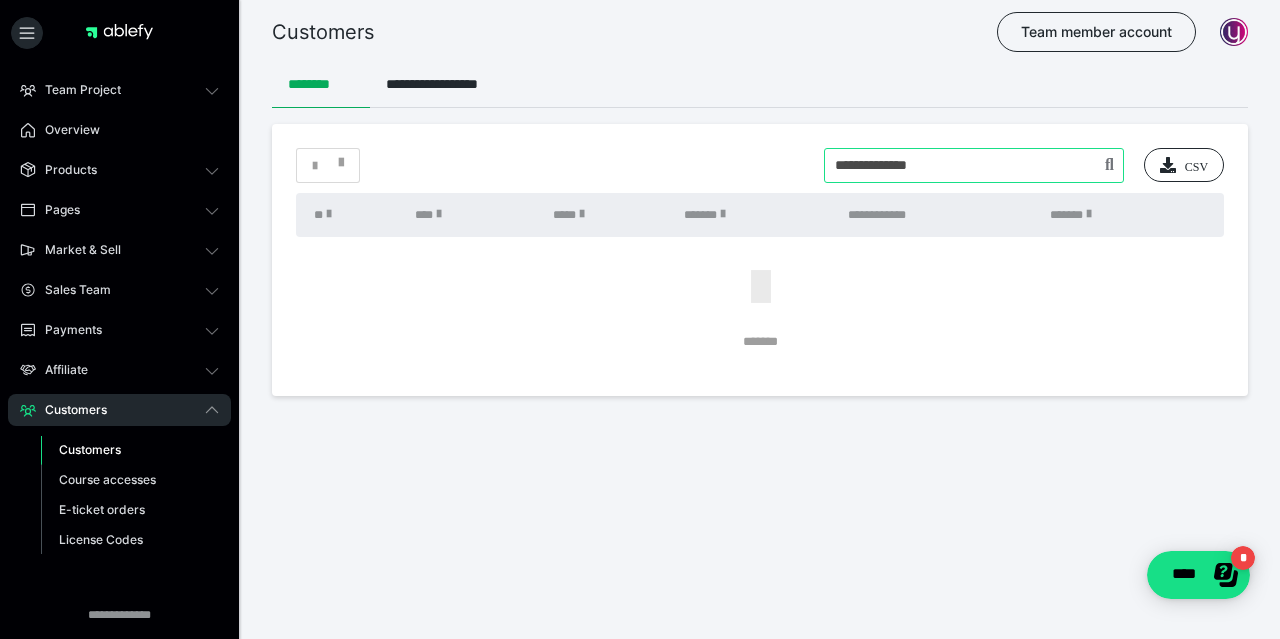 drag, startPoint x: 975, startPoint y: 167, endPoint x: 805, endPoint y: 163, distance: 170.04706 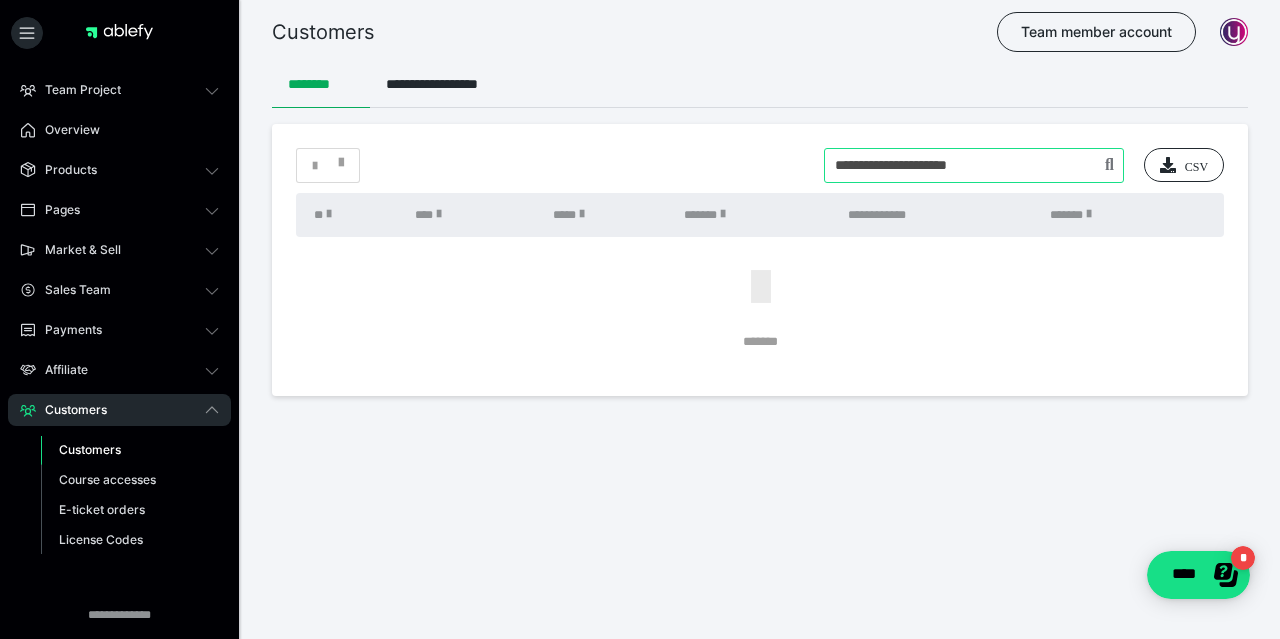 type on "**********" 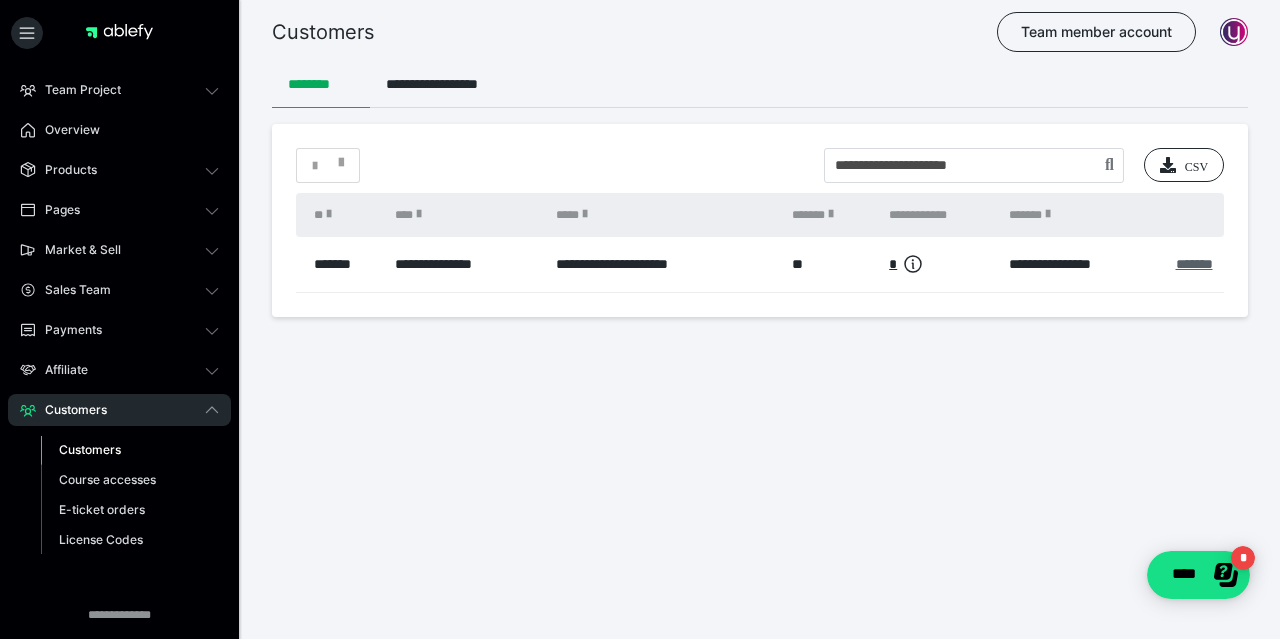 click on "*******" at bounding box center (1194, 264) 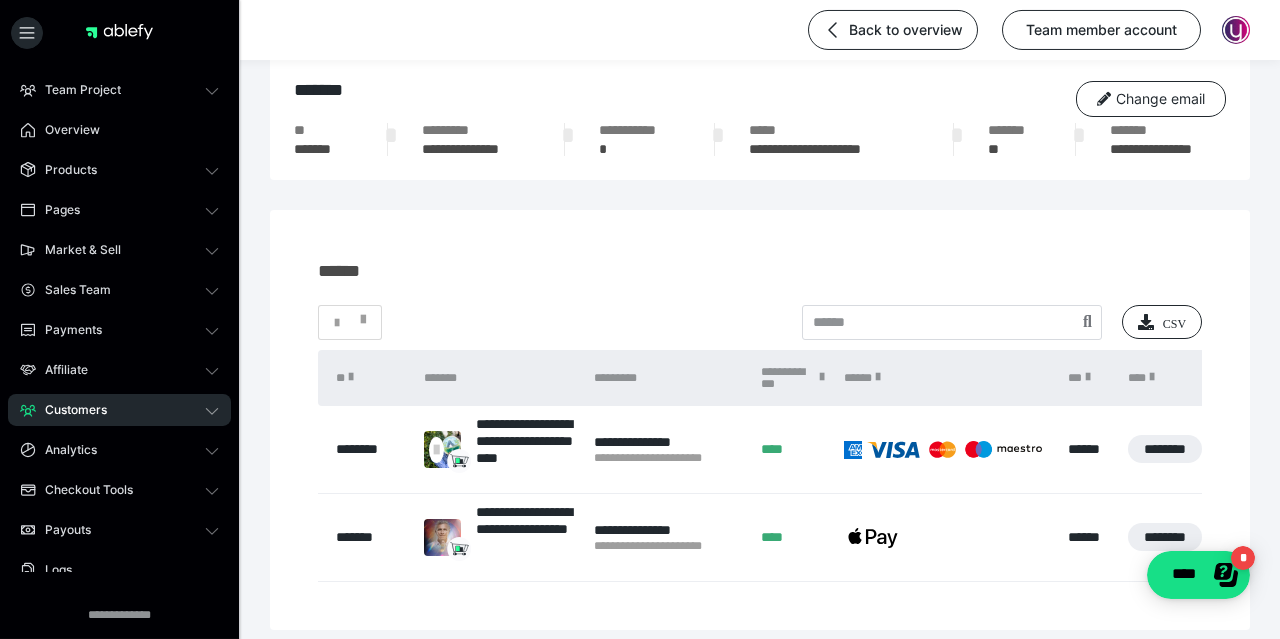 scroll, scrollTop: 32, scrollLeft: 0, axis: vertical 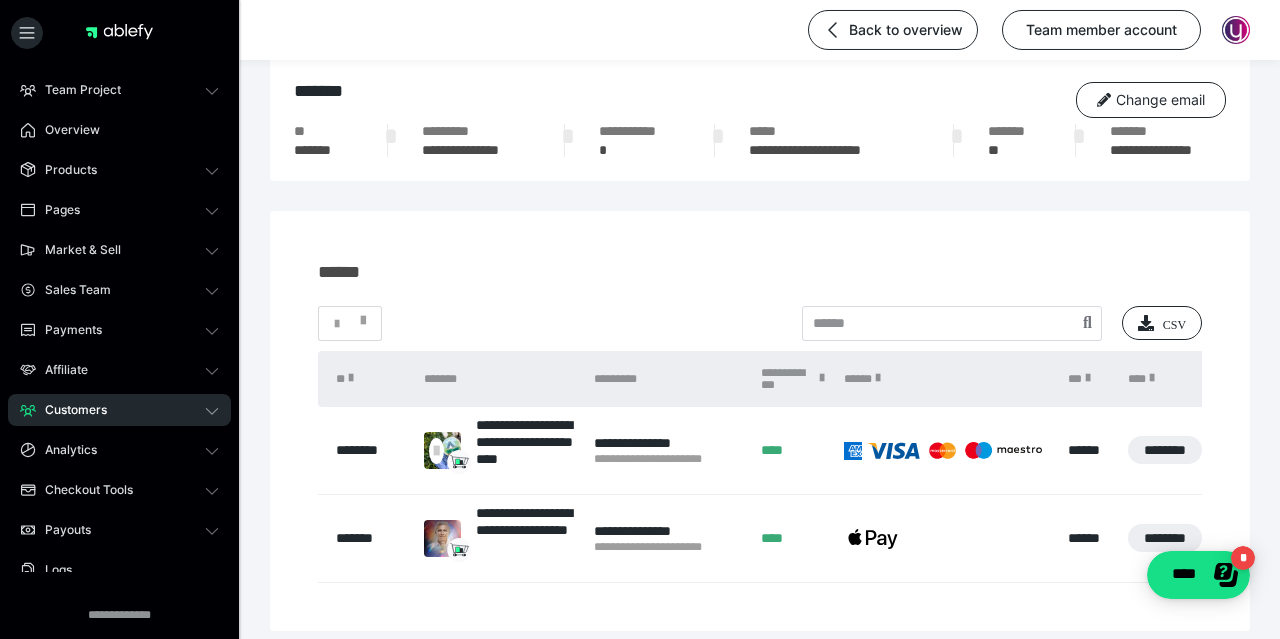click on "Customers" at bounding box center [69, 410] 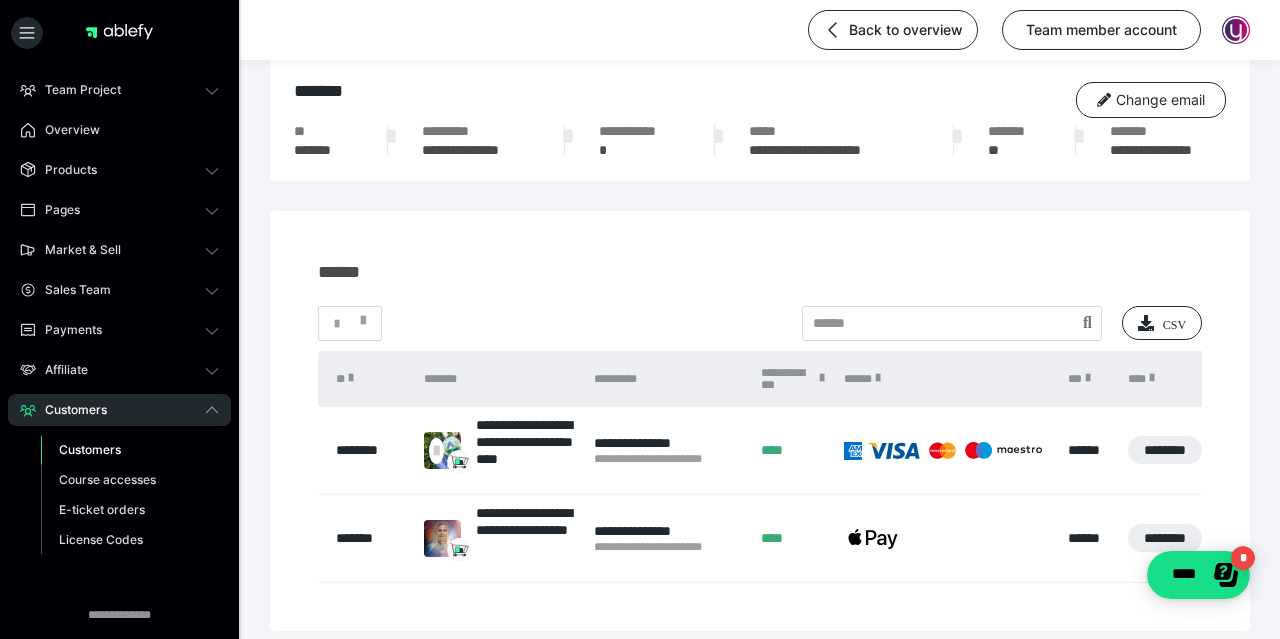 click on "Customers" at bounding box center (130, 450) 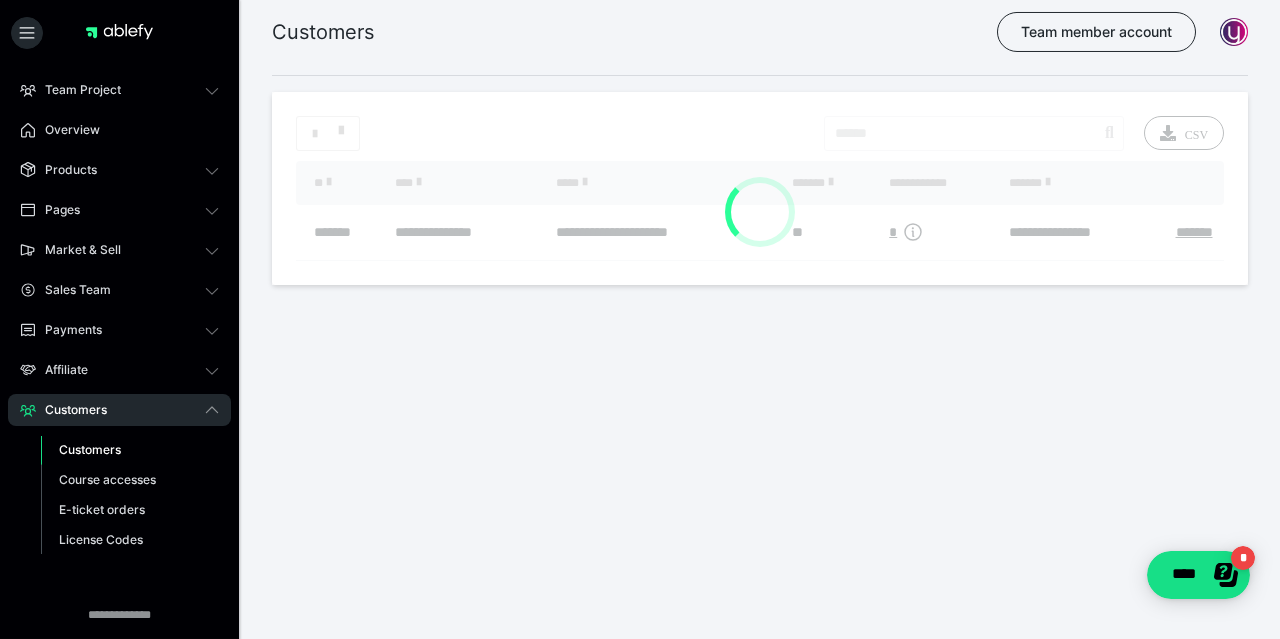 scroll, scrollTop: 0, scrollLeft: 0, axis: both 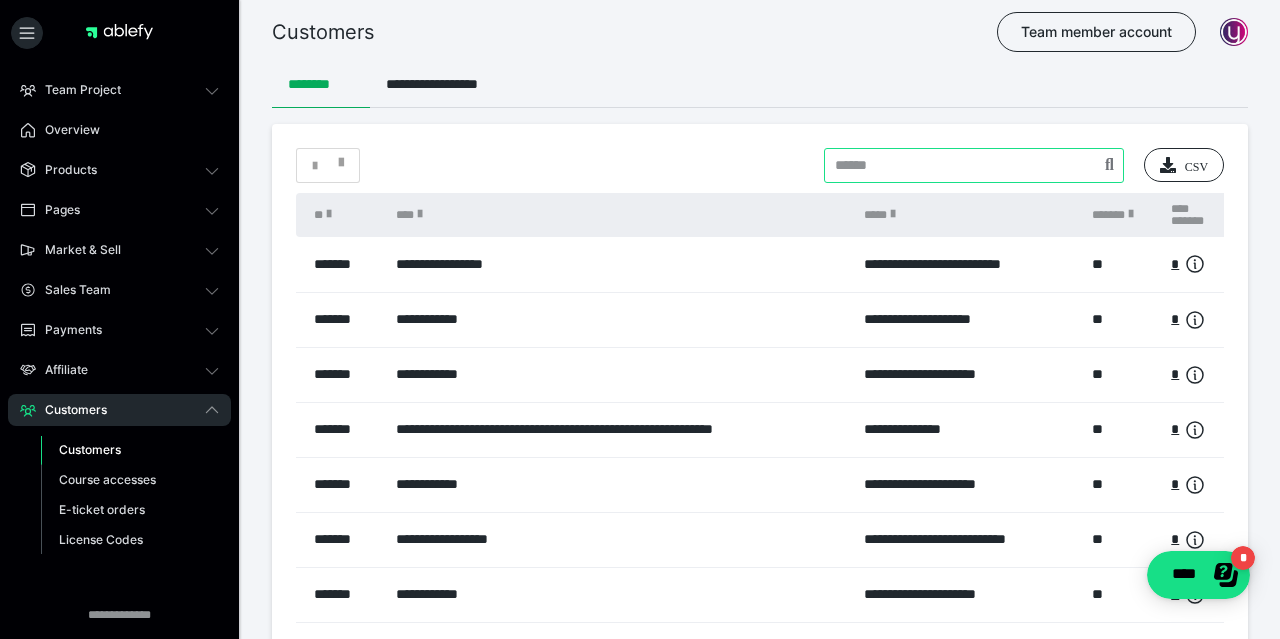 click at bounding box center (974, 165) 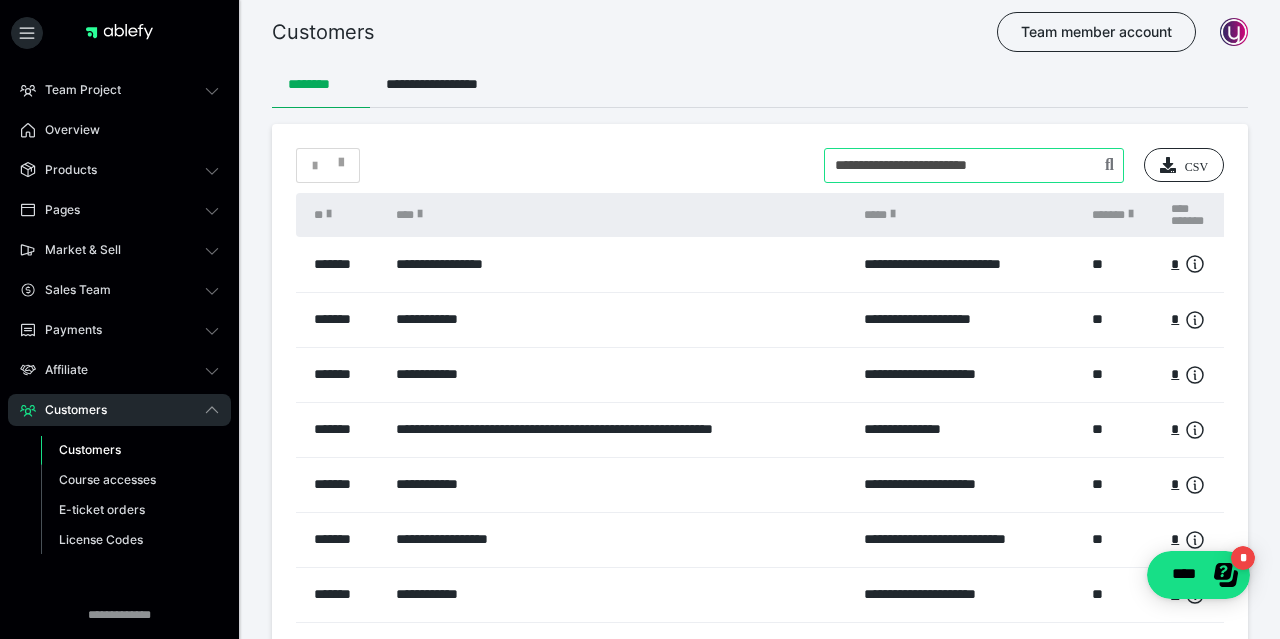 type on "**********" 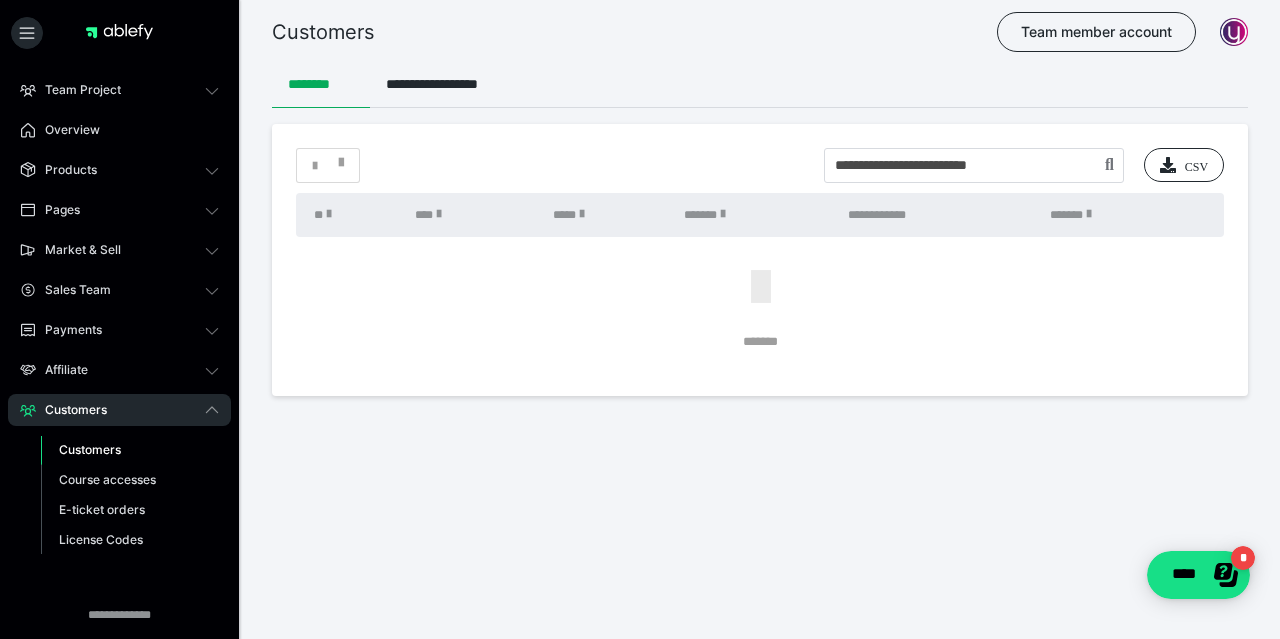 click on "Customers" at bounding box center [90, 449] 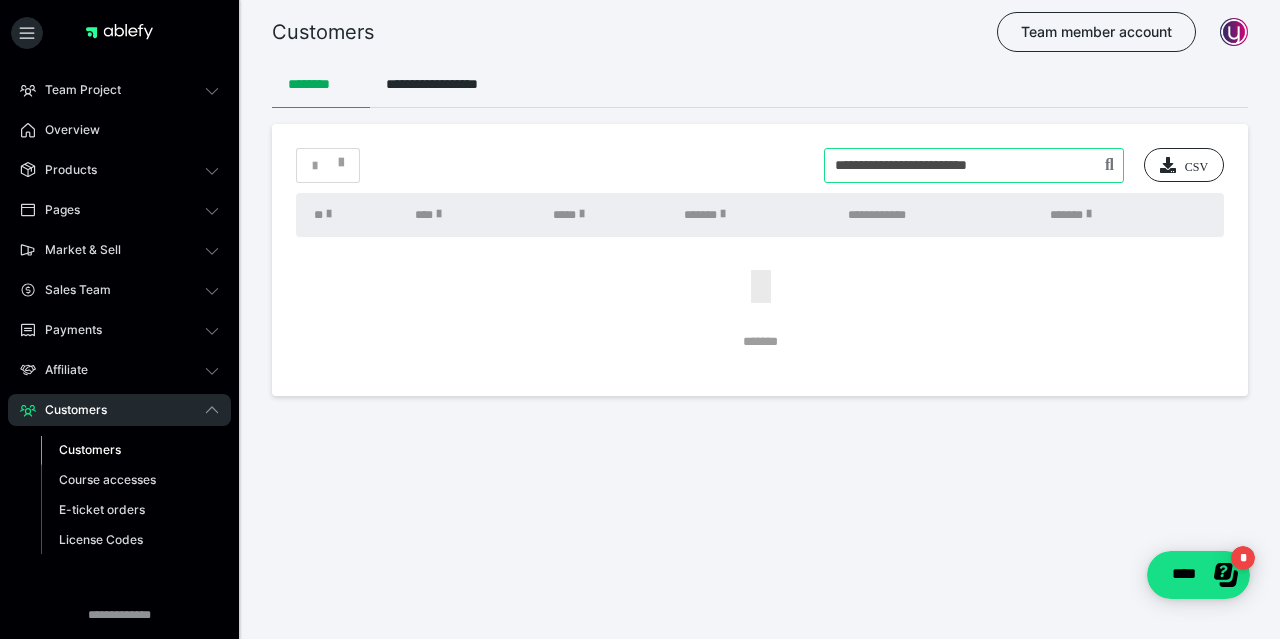 drag, startPoint x: 1063, startPoint y: 161, endPoint x: 815, endPoint y: 163, distance: 248.00807 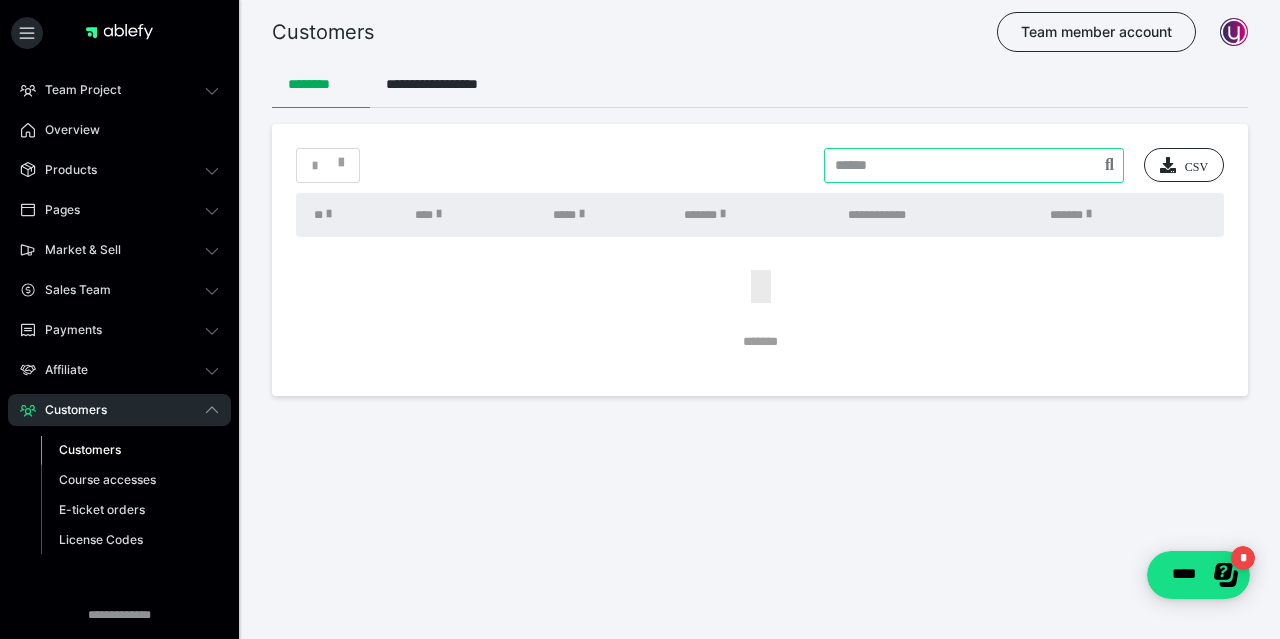 paste on "**********" 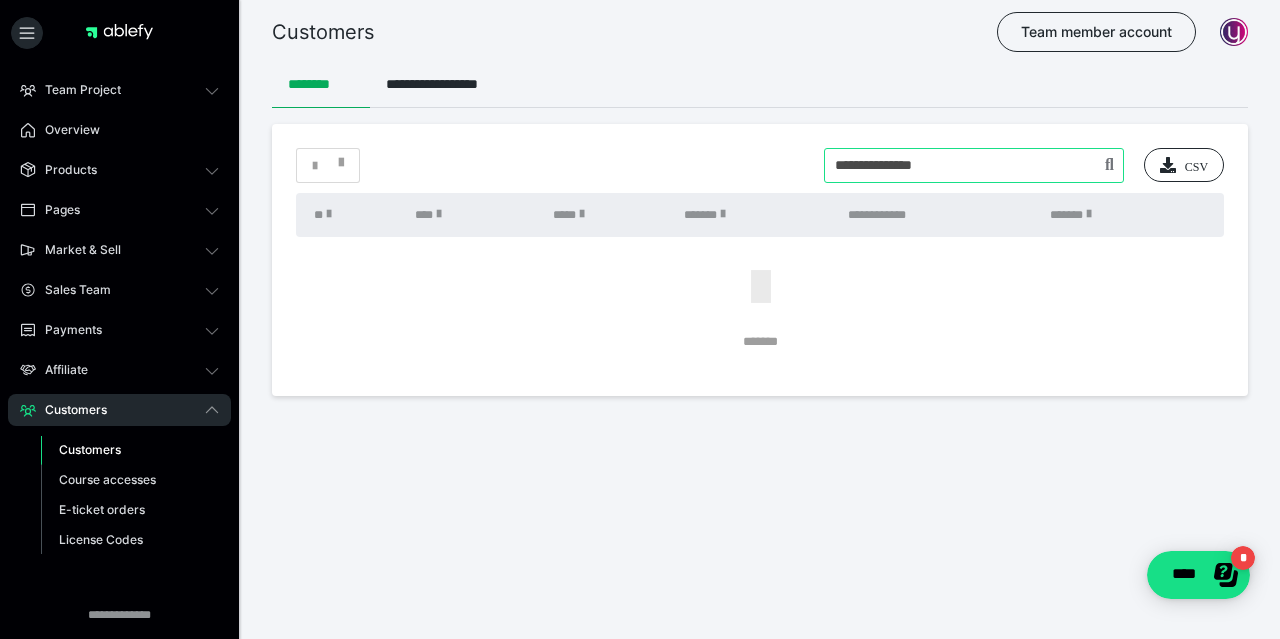 type on "**********" 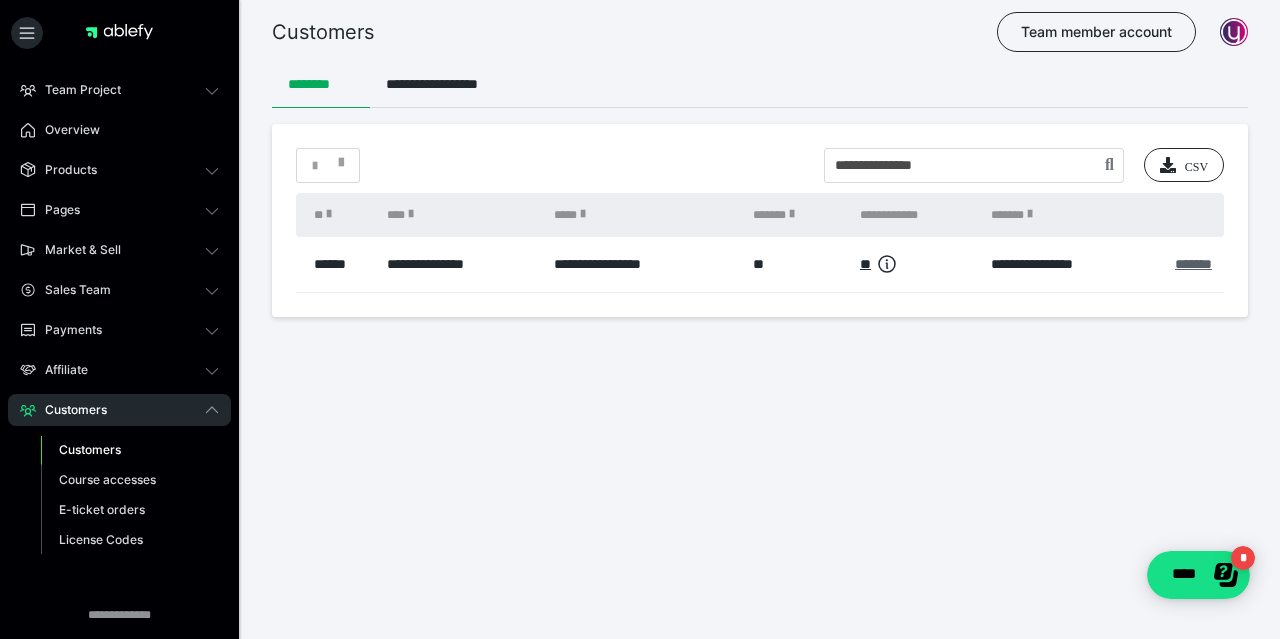 click on "*******" at bounding box center (1193, 264) 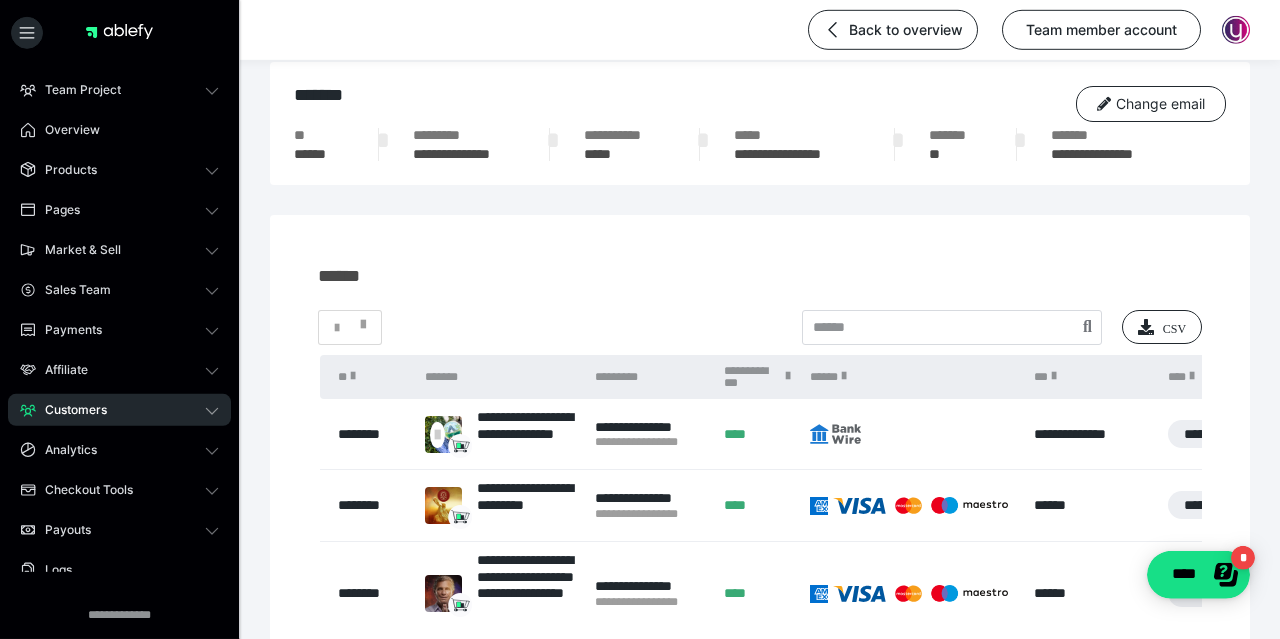 scroll, scrollTop: 29, scrollLeft: 0, axis: vertical 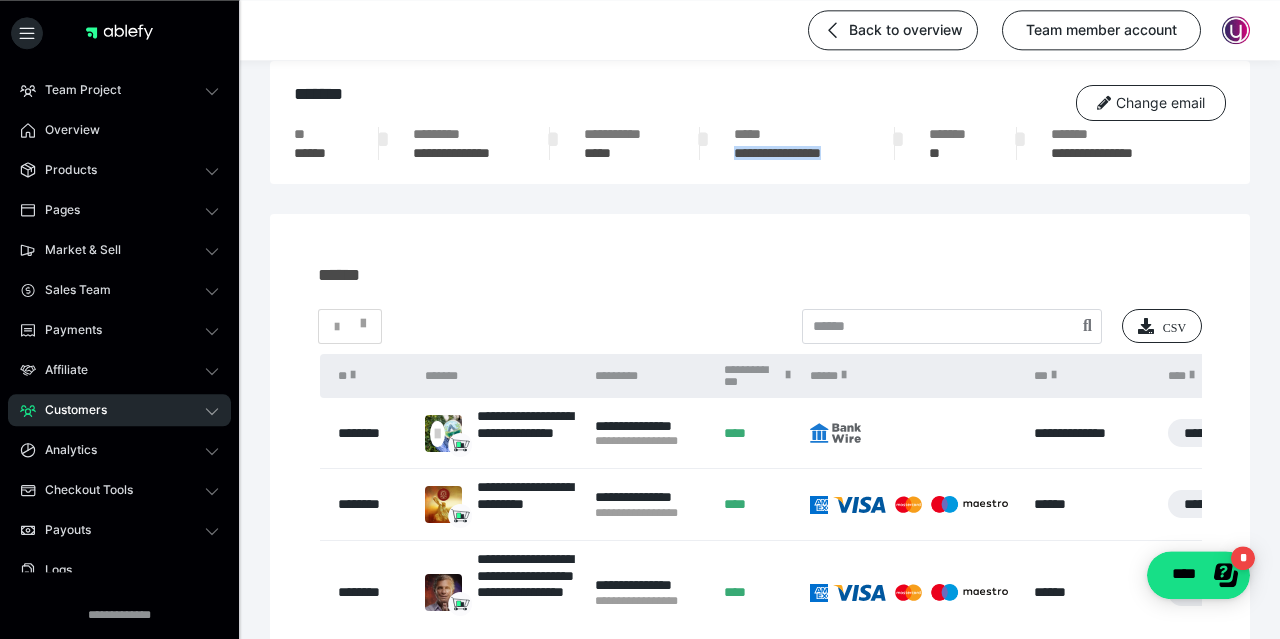 drag, startPoint x: 863, startPoint y: 156, endPoint x: 729, endPoint y: 150, distance: 134.13426 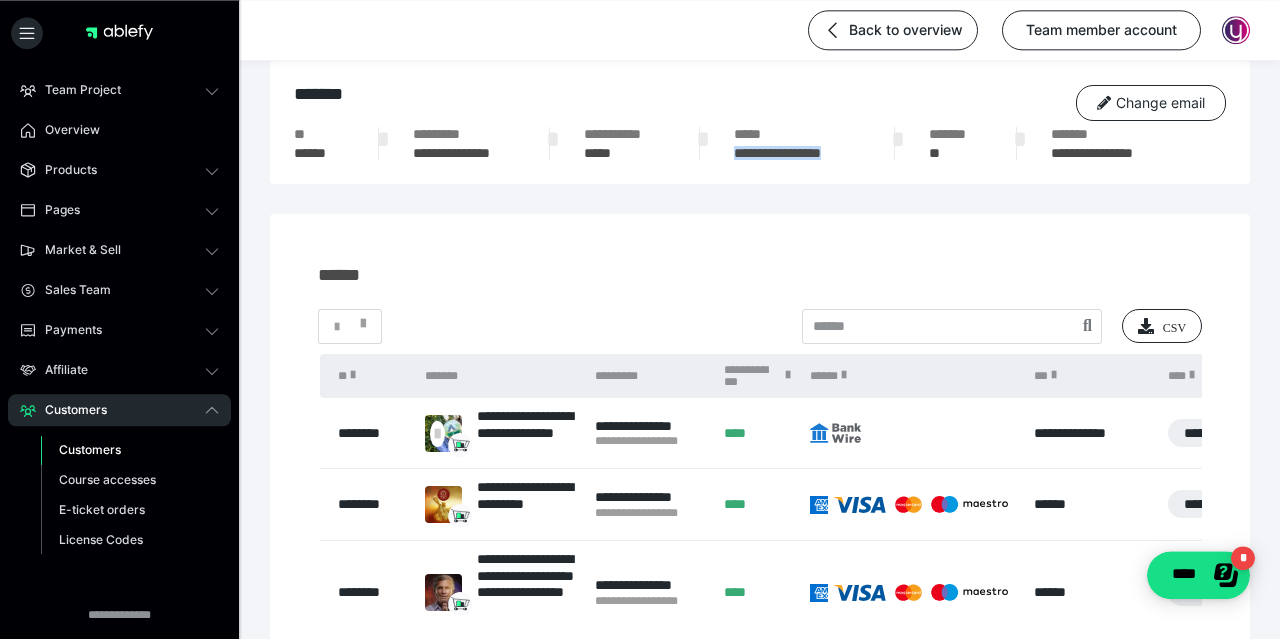 click on "Customers" at bounding box center (90, 449) 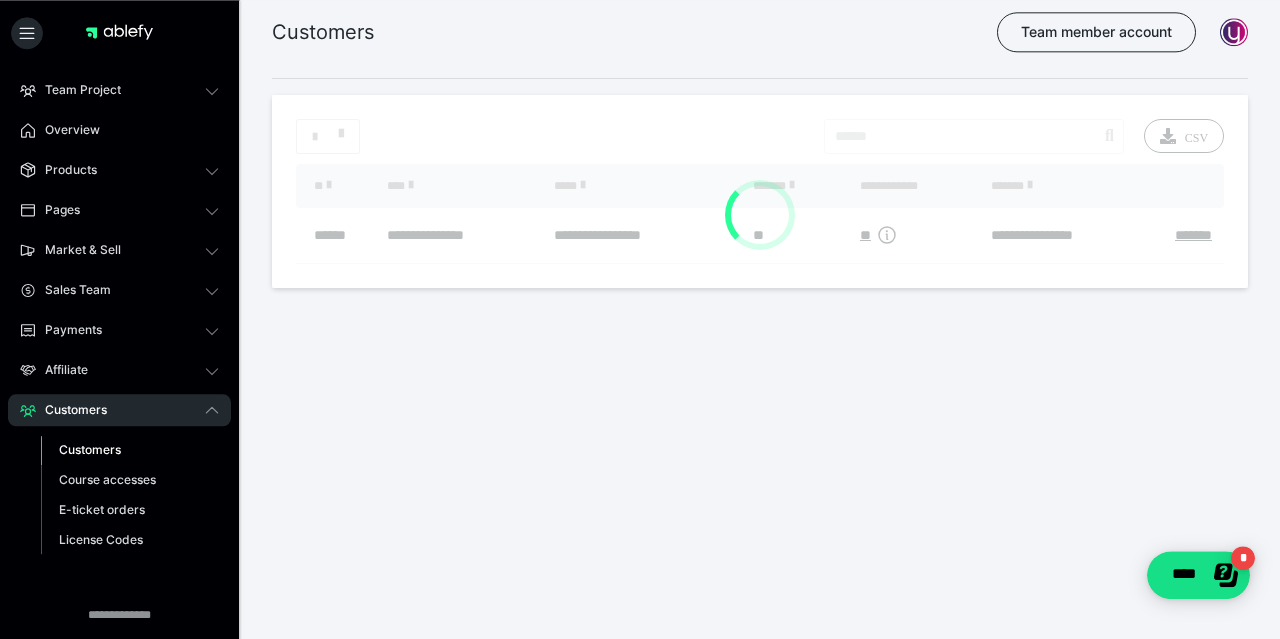 scroll, scrollTop: 0, scrollLeft: 0, axis: both 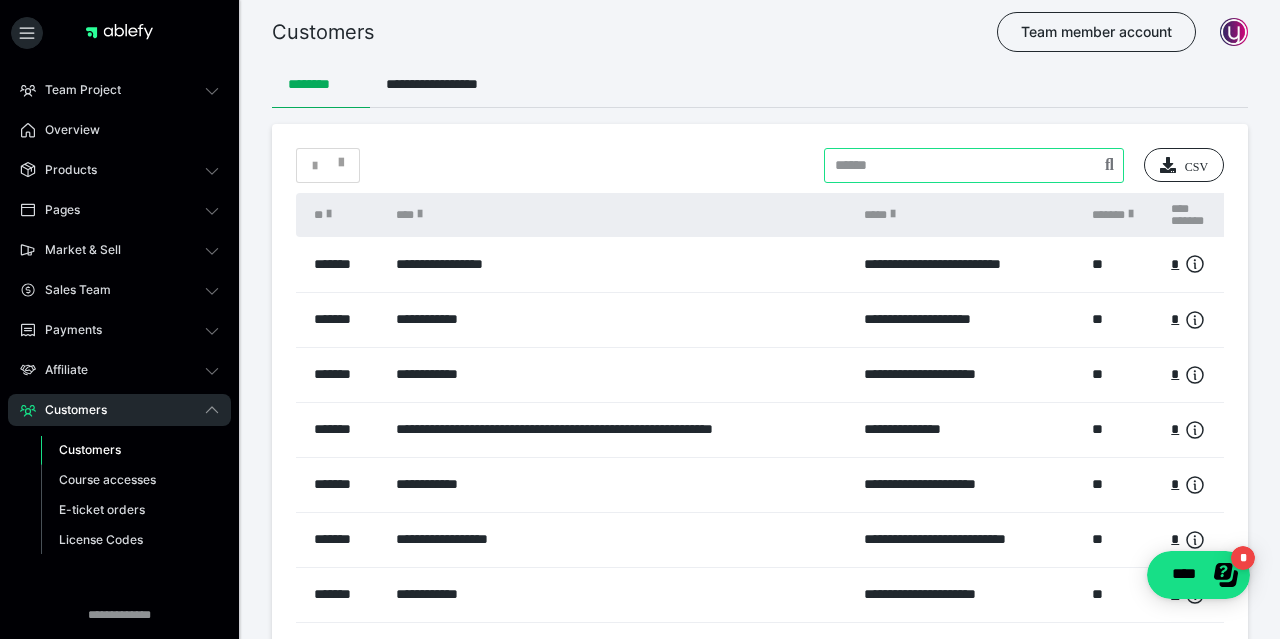 click at bounding box center (974, 165) 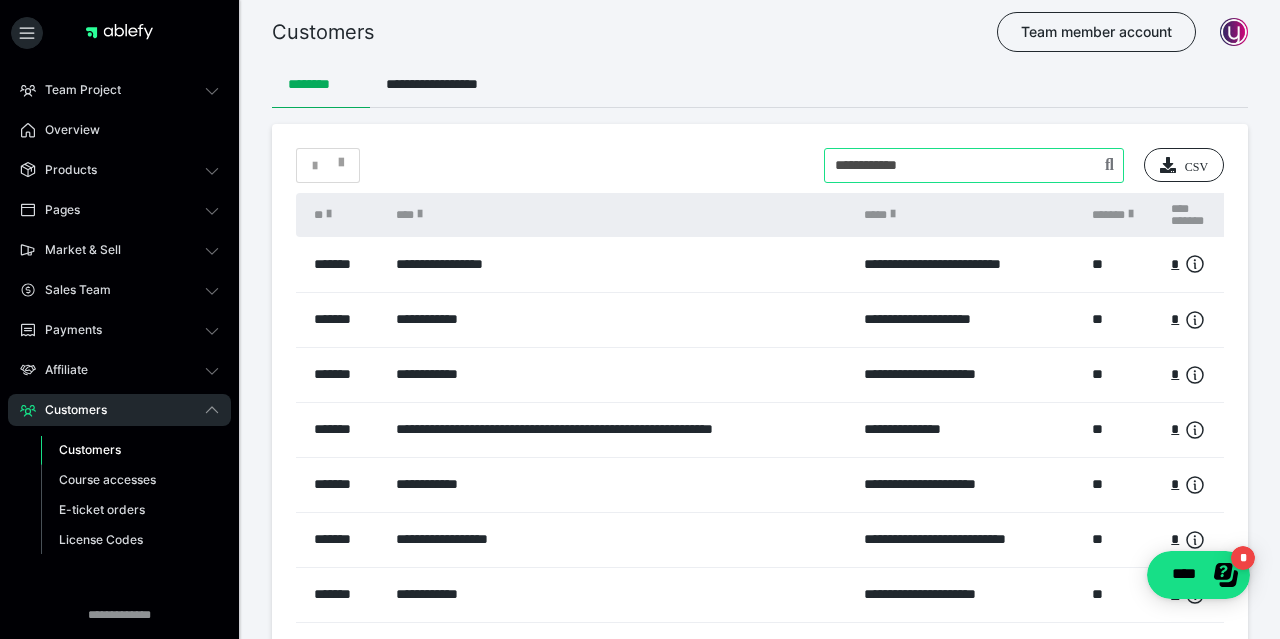 type on "**********" 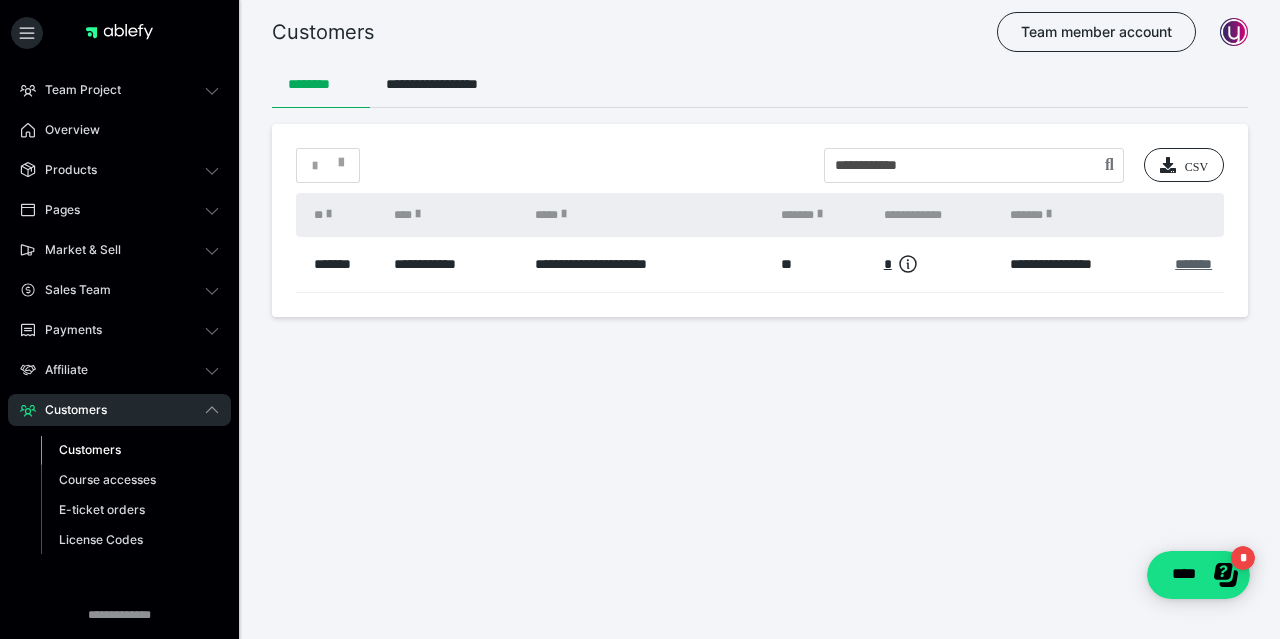 click on "*******" at bounding box center [1193, 264] 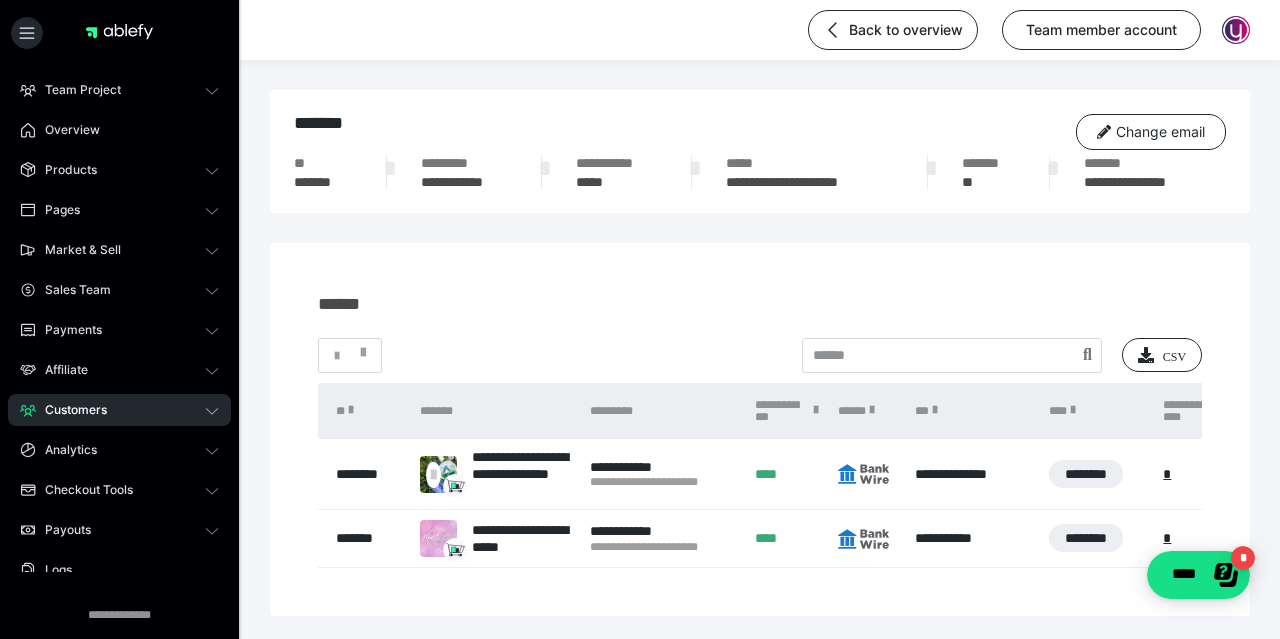 click on "Customers" at bounding box center (69, 410) 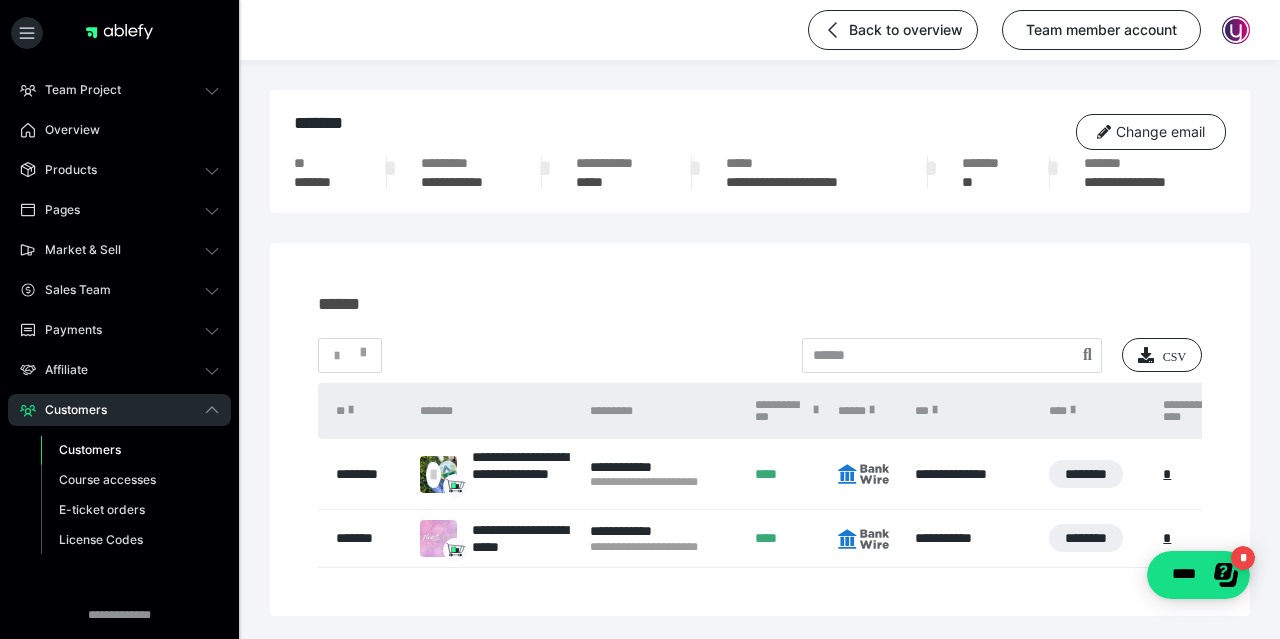 click on "Customers" at bounding box center [90, 449] 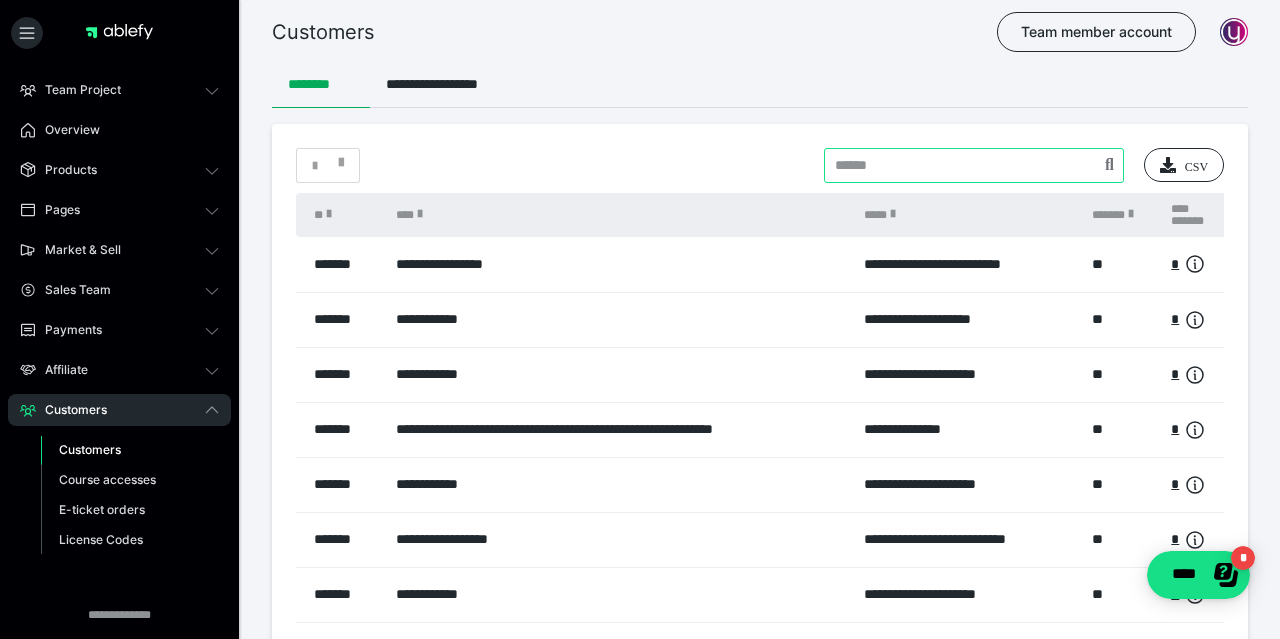 click at bounding box center (974, 165) 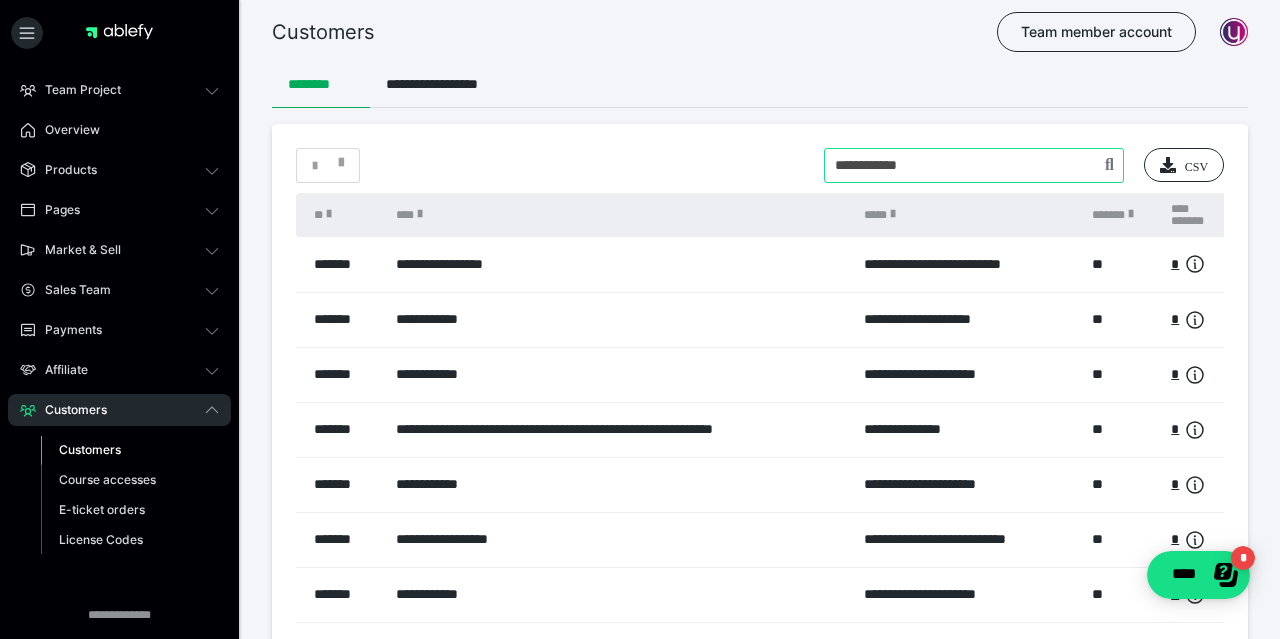 type on "**********" 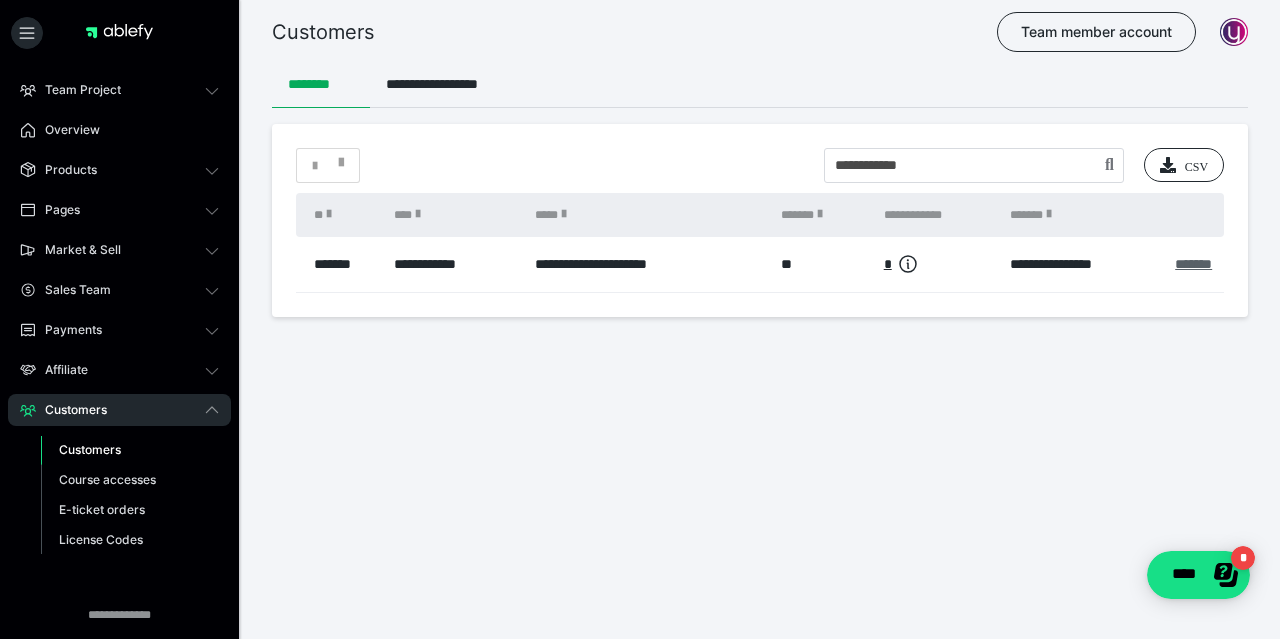 click on "*******" at bounding box center (1193, 264) 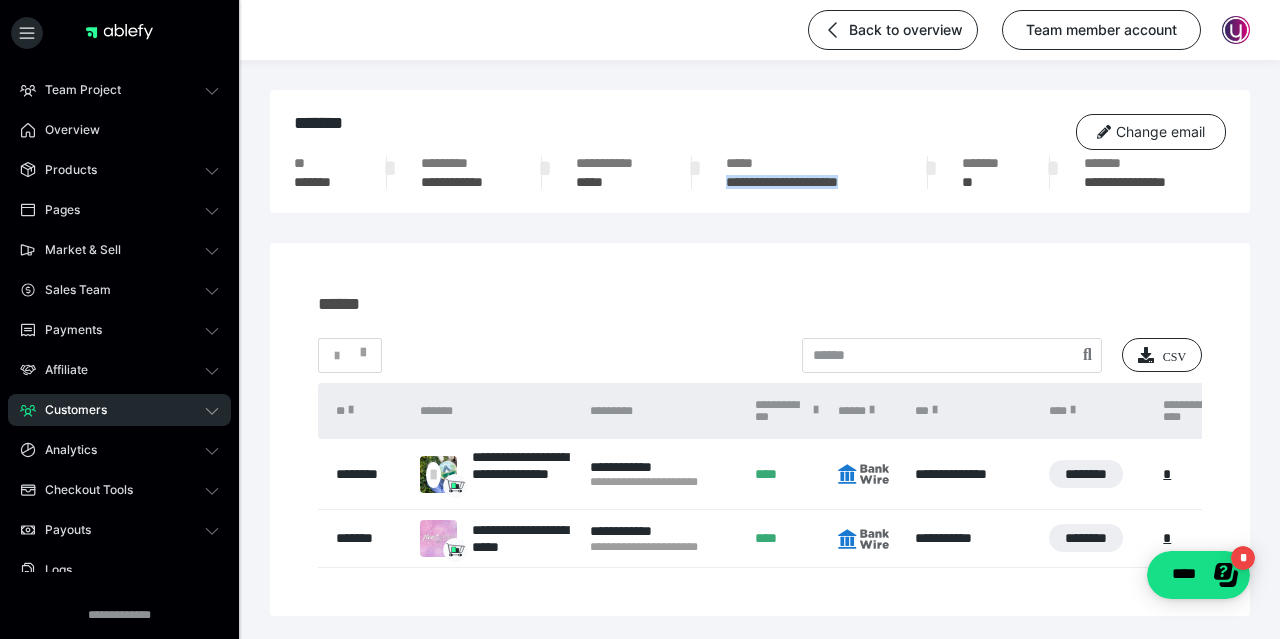 drag, startPoint x: 902, startPoint y: 182, endPoint x: 721, endPoint y: 183, distance: 181.00276 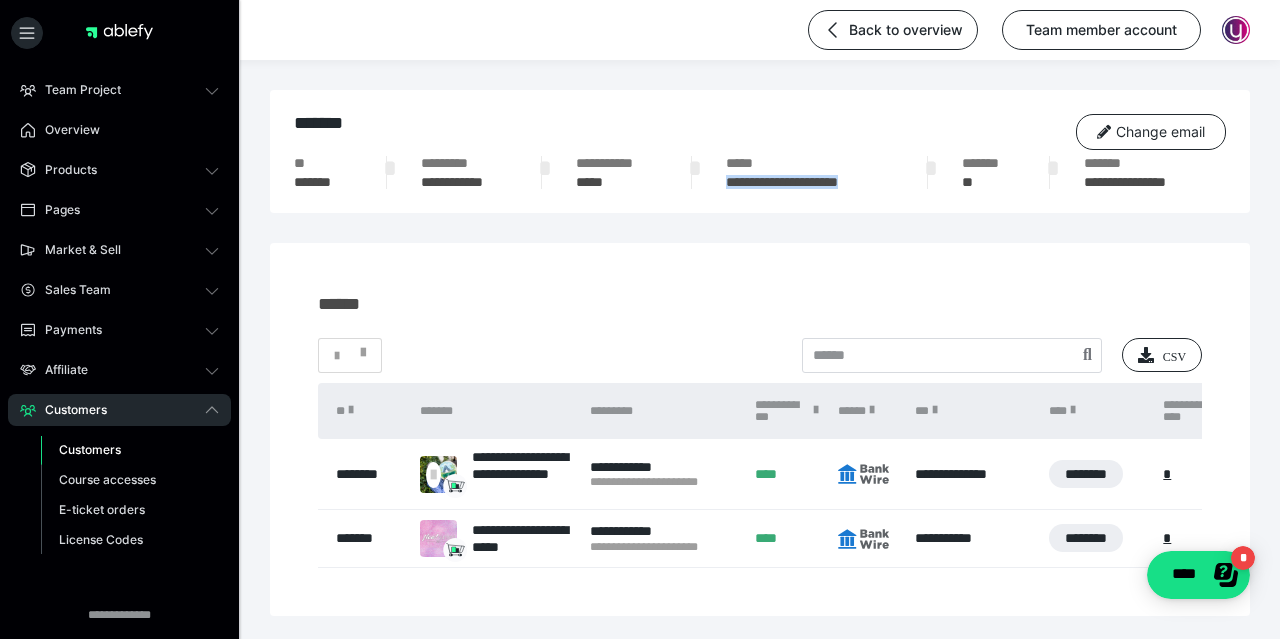 click on "Customers" at bounding box center [90, 449] 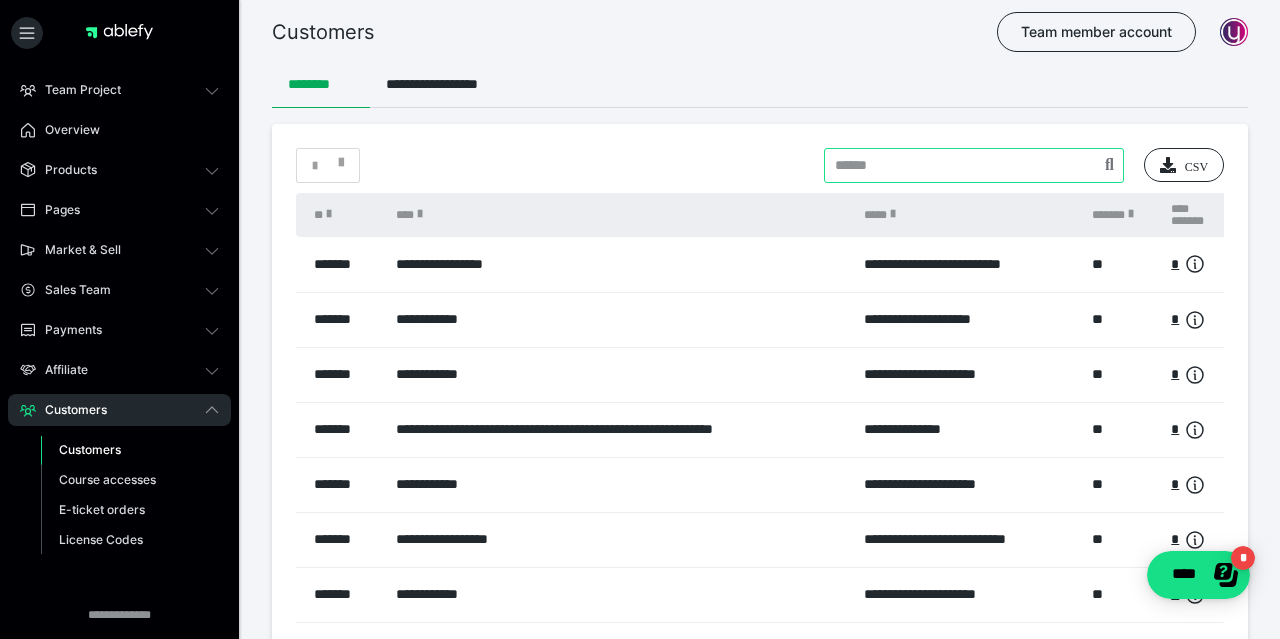 click at bounding box center [974, 165] 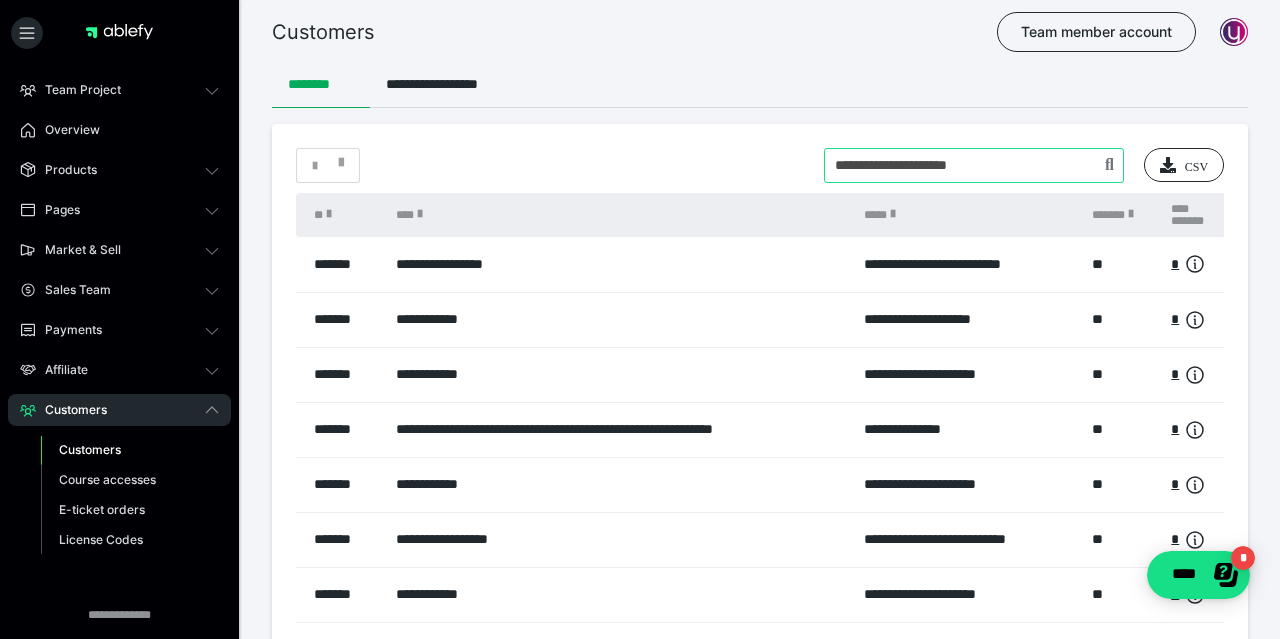 type on "**********" 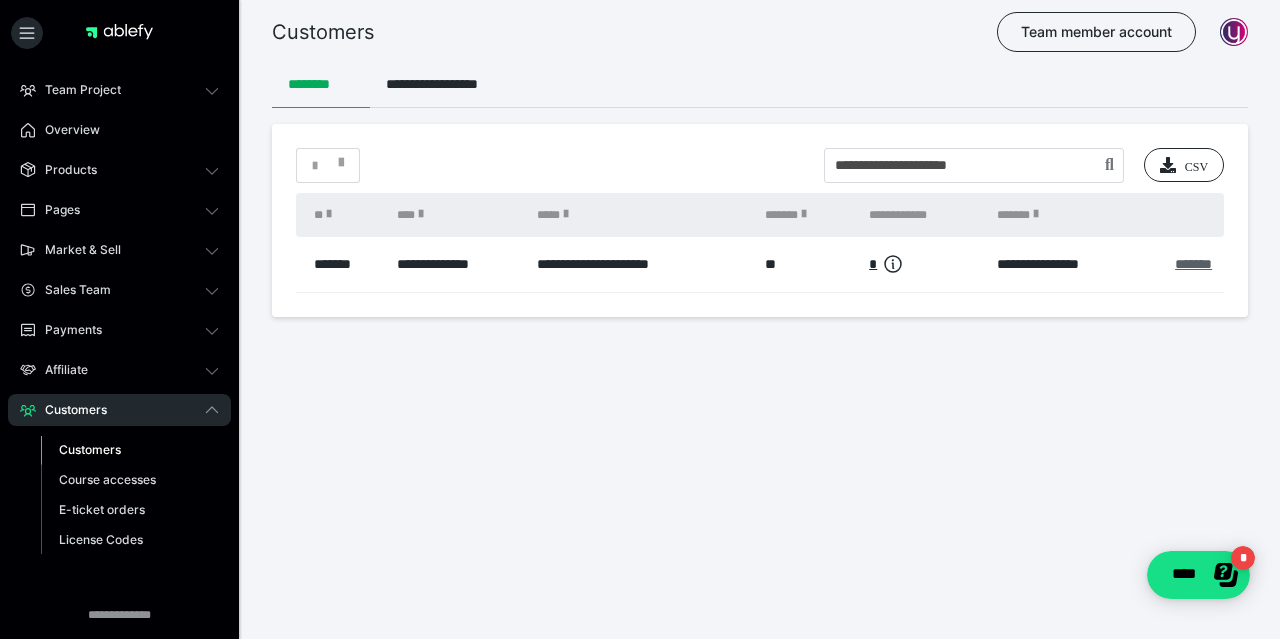 click on "*******" at bounding box center (1193, 264) 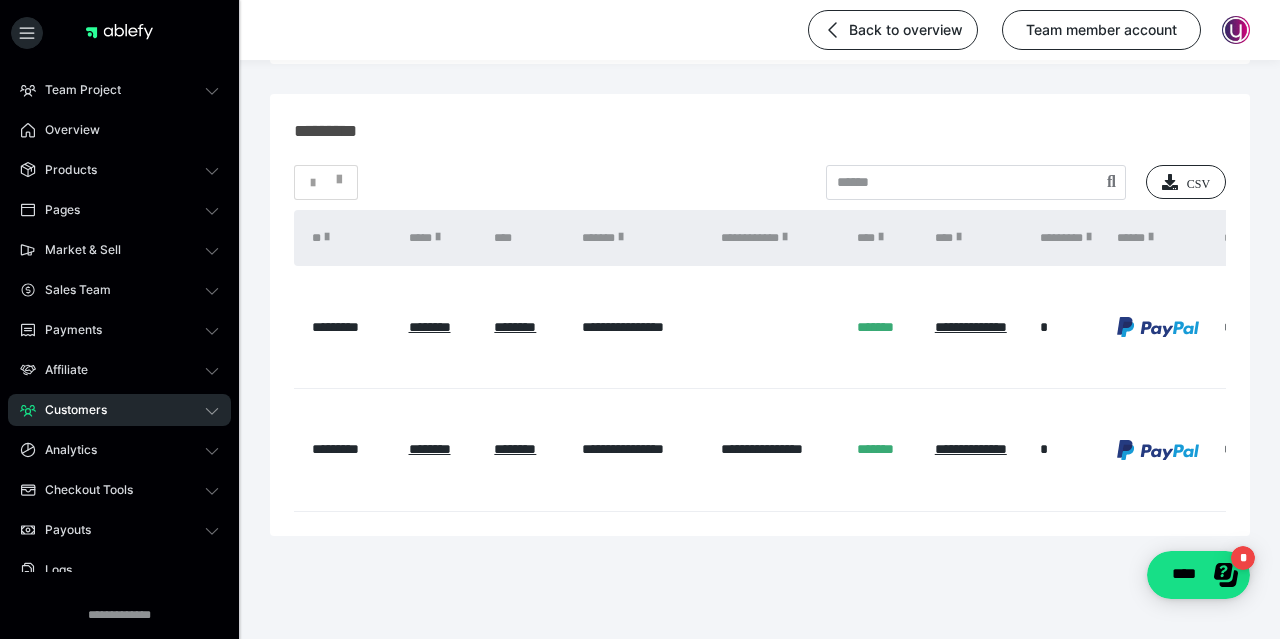 scroll, scrollTop: 530, scrollLeft: 0, axis: vertical 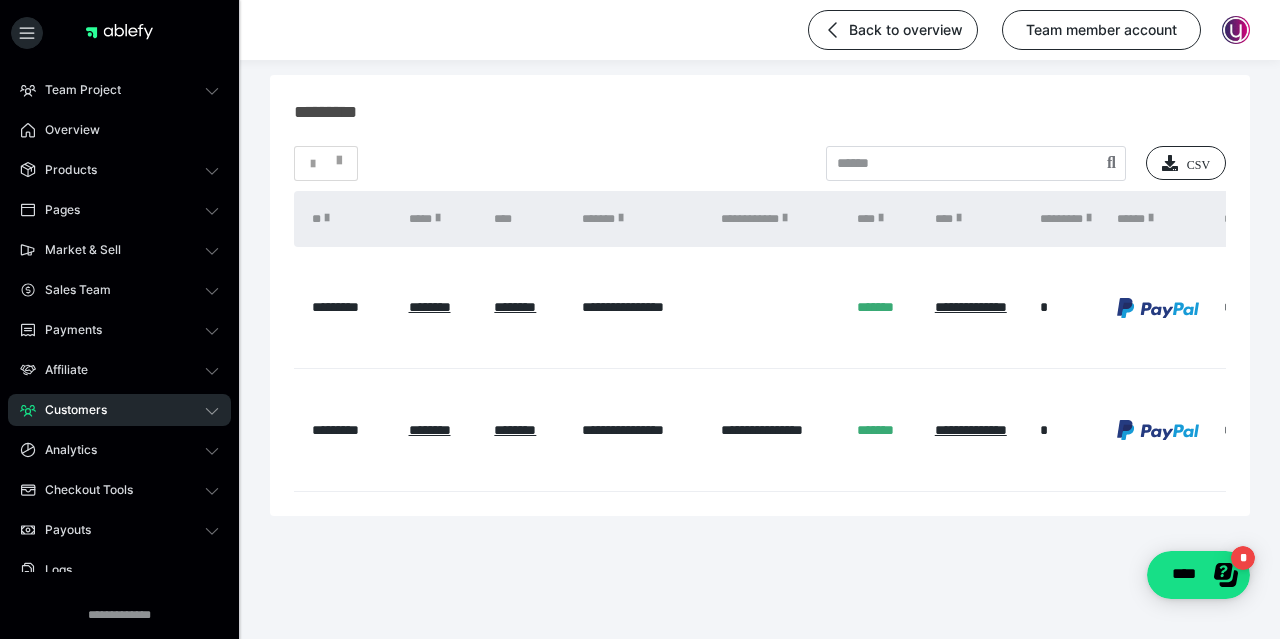 click on "*********" at bounding box center (760, 112) 